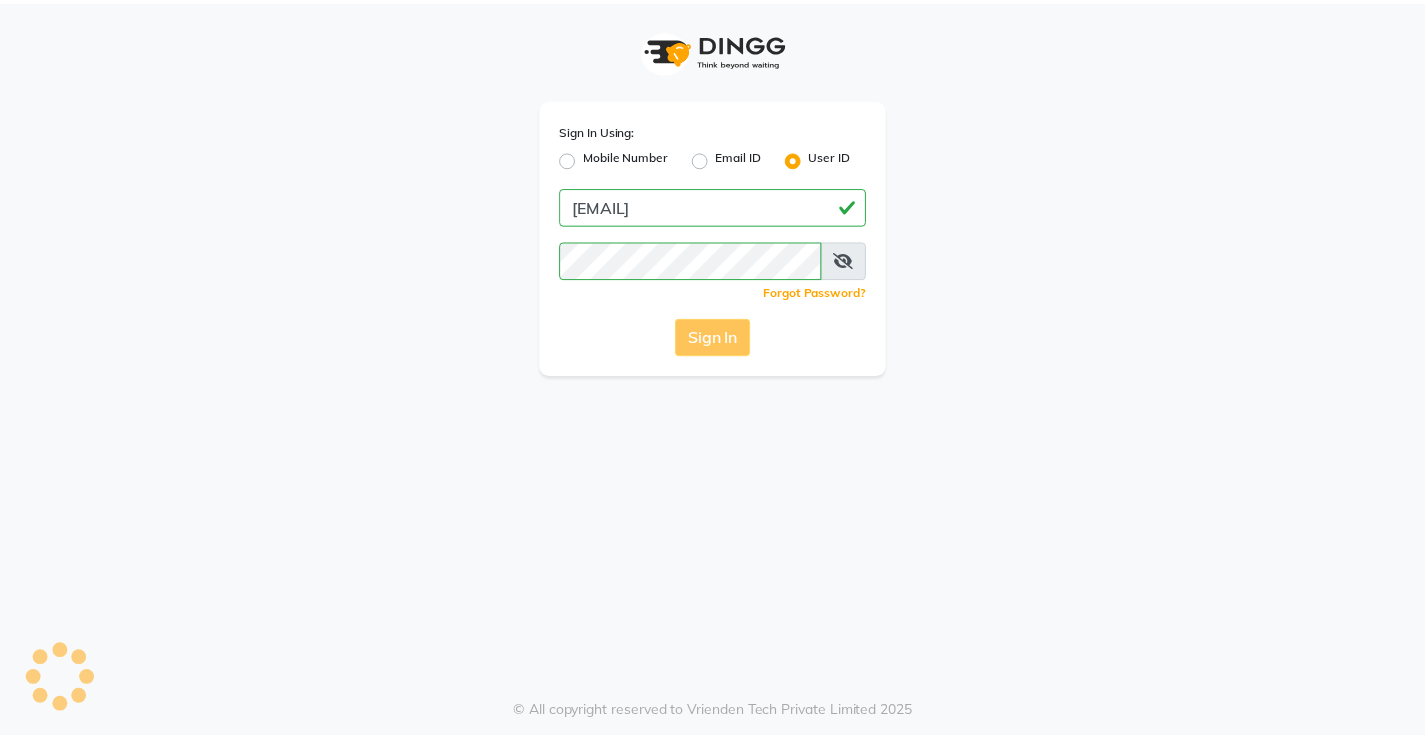 scroll, scrollTop: 0, scrollLeft: 0, axis: both 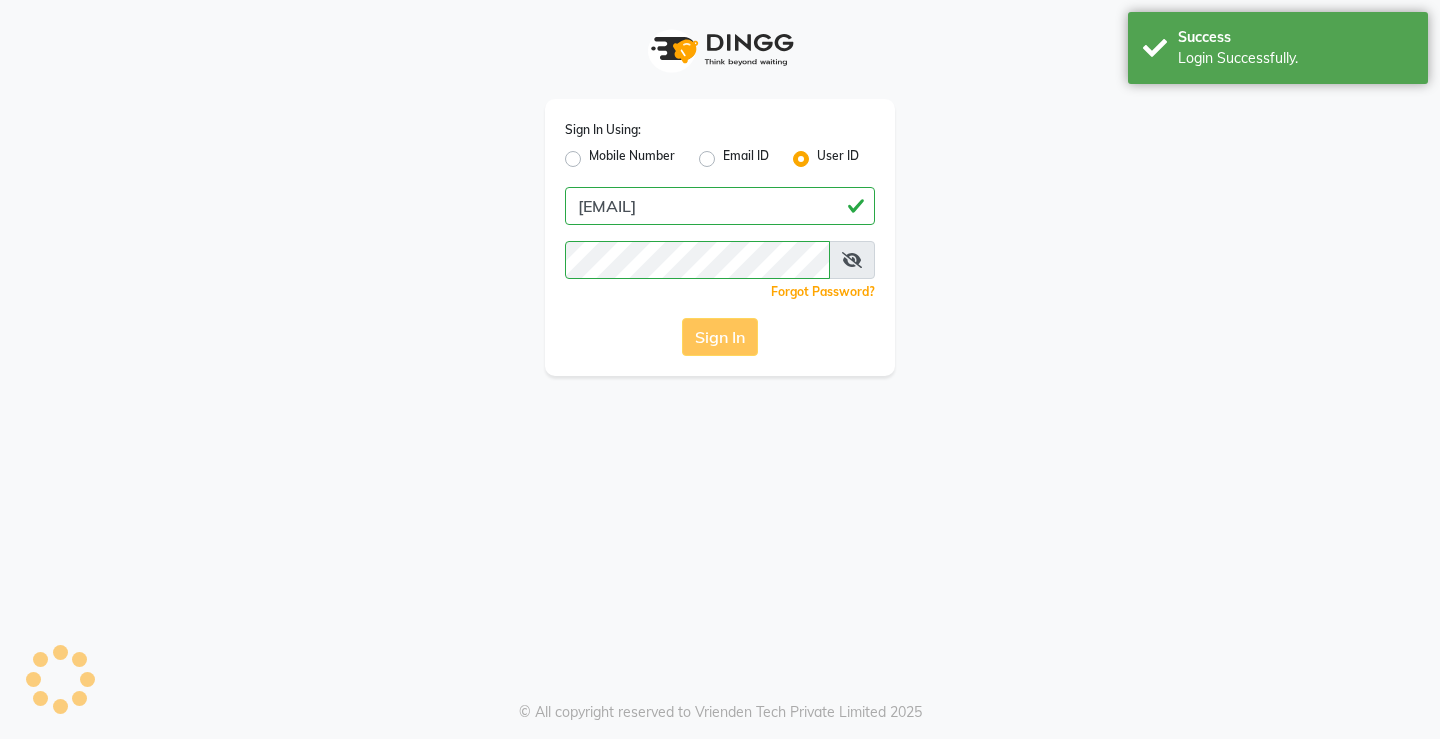 click on "Sign In" 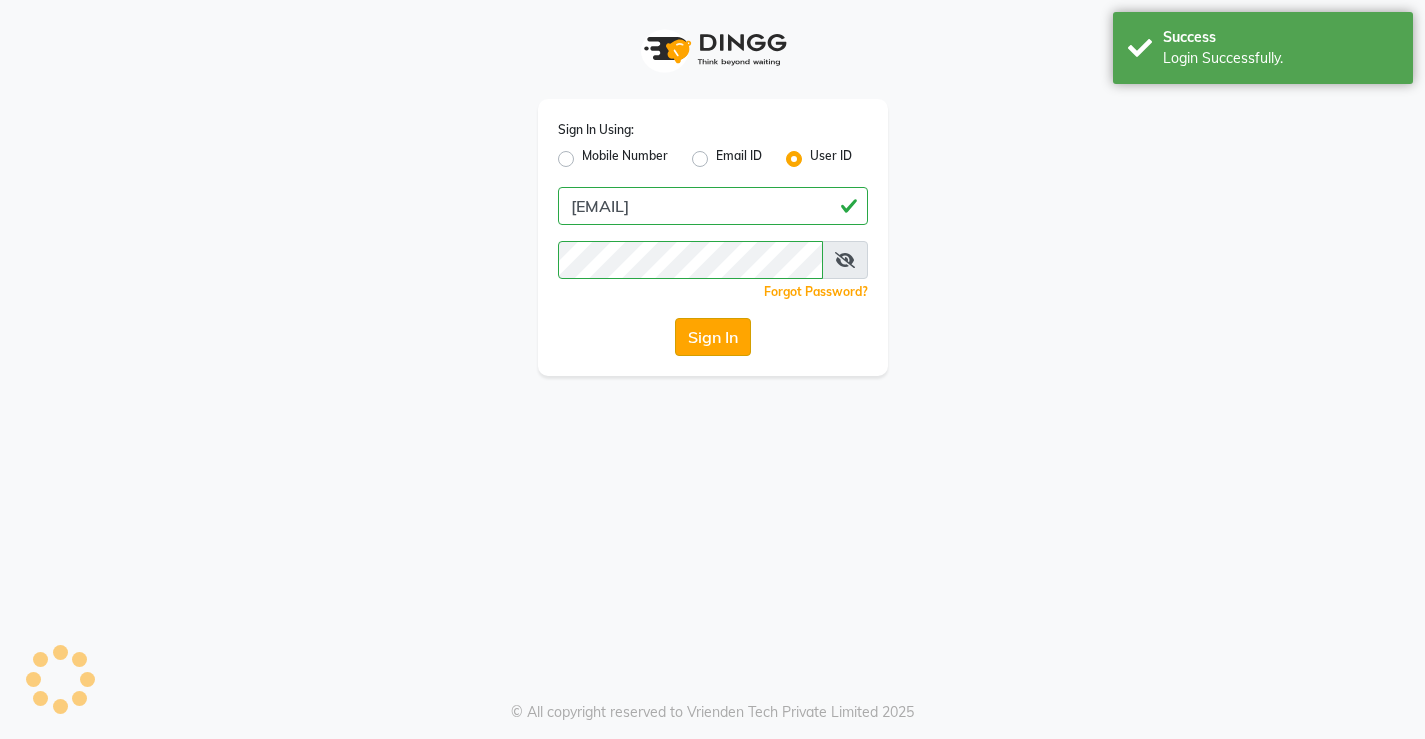 click on "Sign In Using: Mobile Number Email ID User ID Naren@123  Remember me Forgot Password?  Sign In" 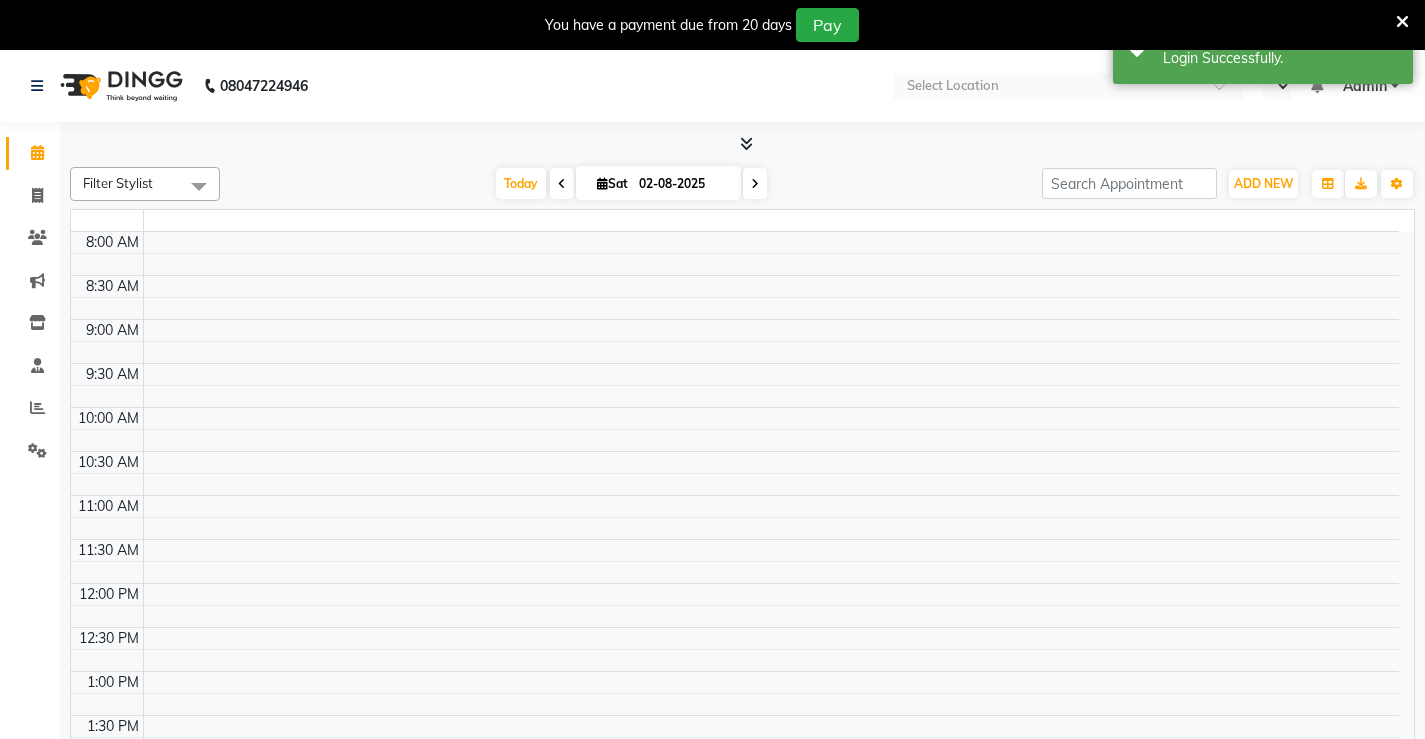 click at bounding box center (771, 374) 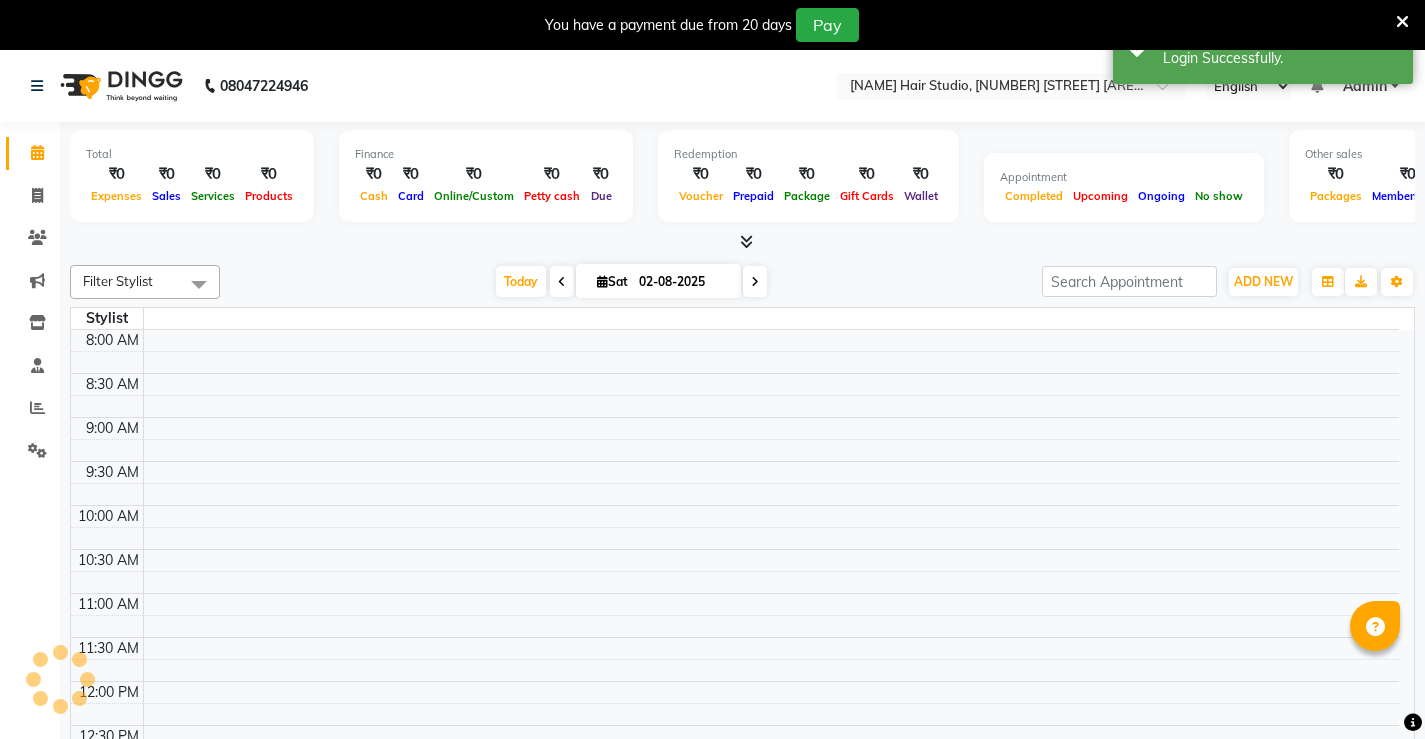 select on "en" 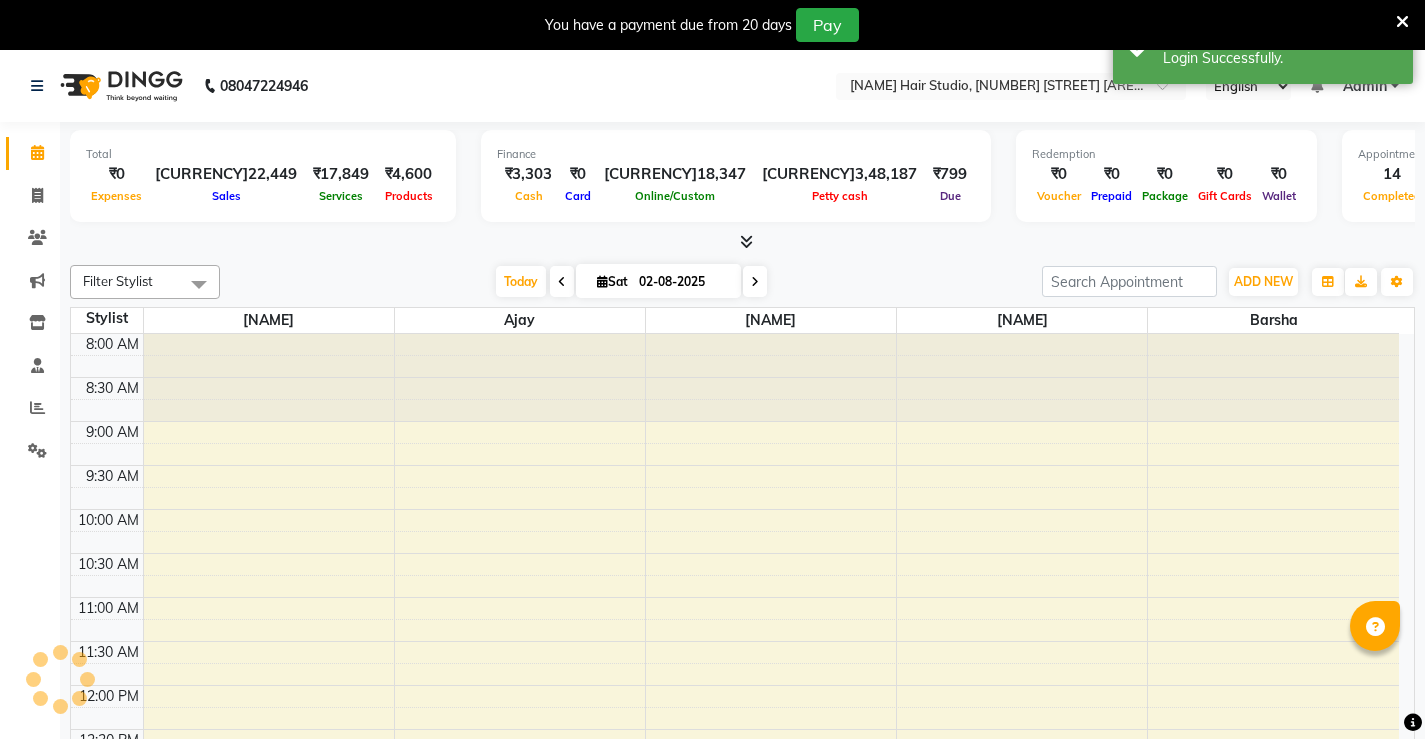 scroll, scrollTop: 0, scrollLeft: 0, axis: both 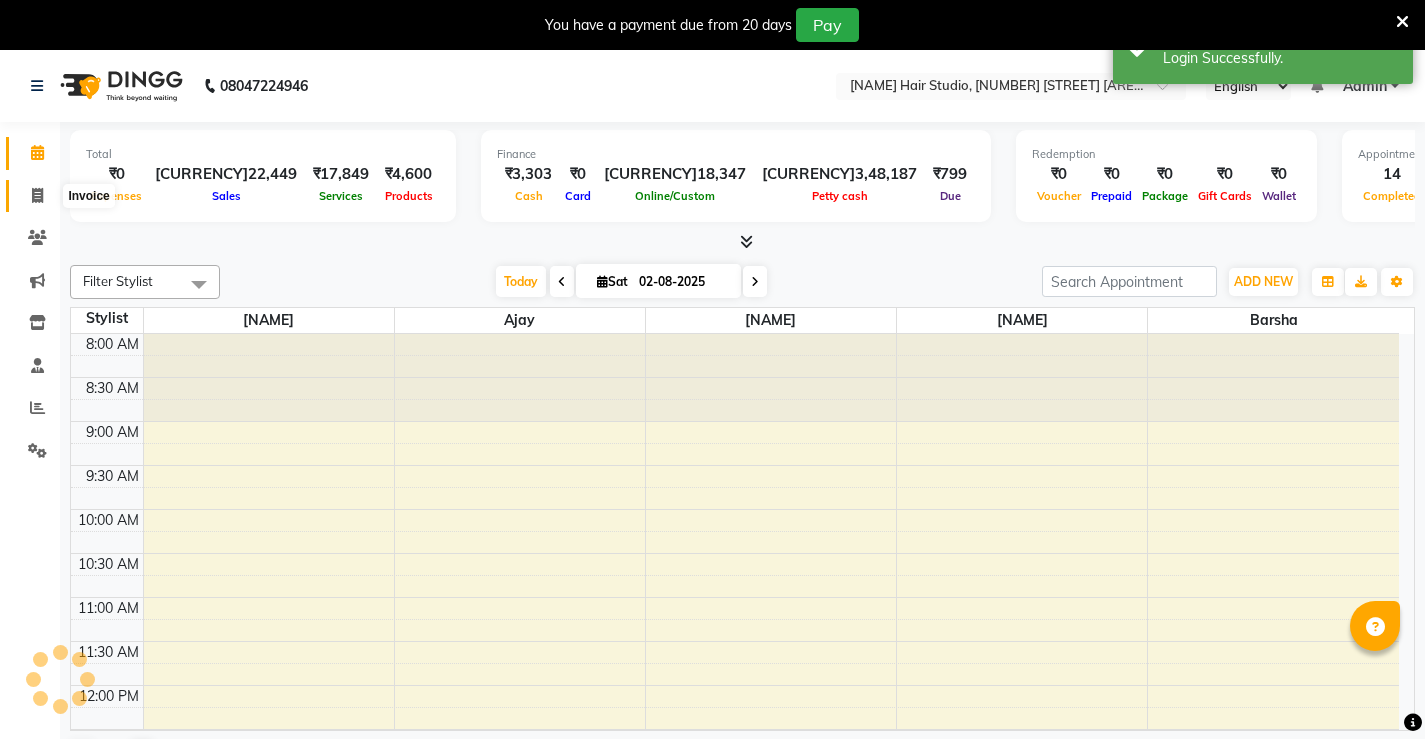 click 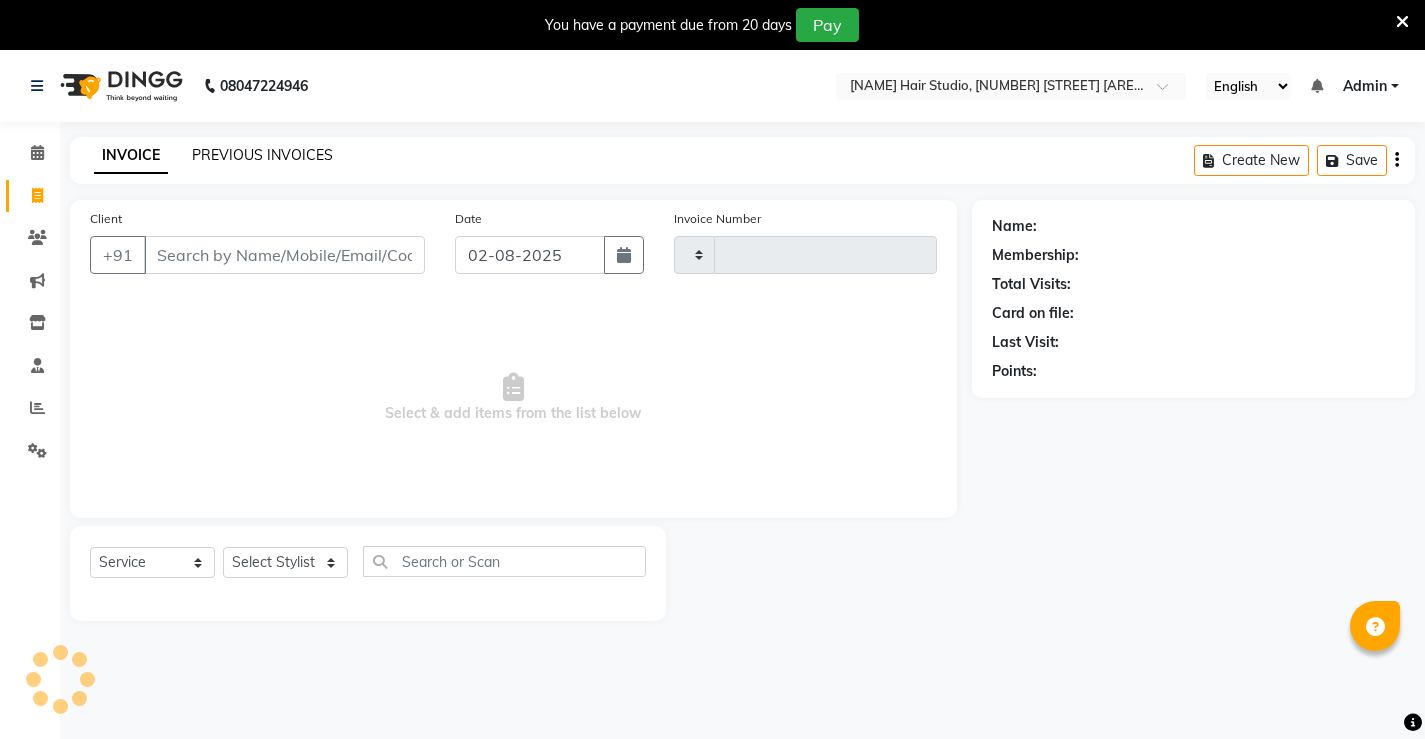click on "PREVIOUS INVOICES" 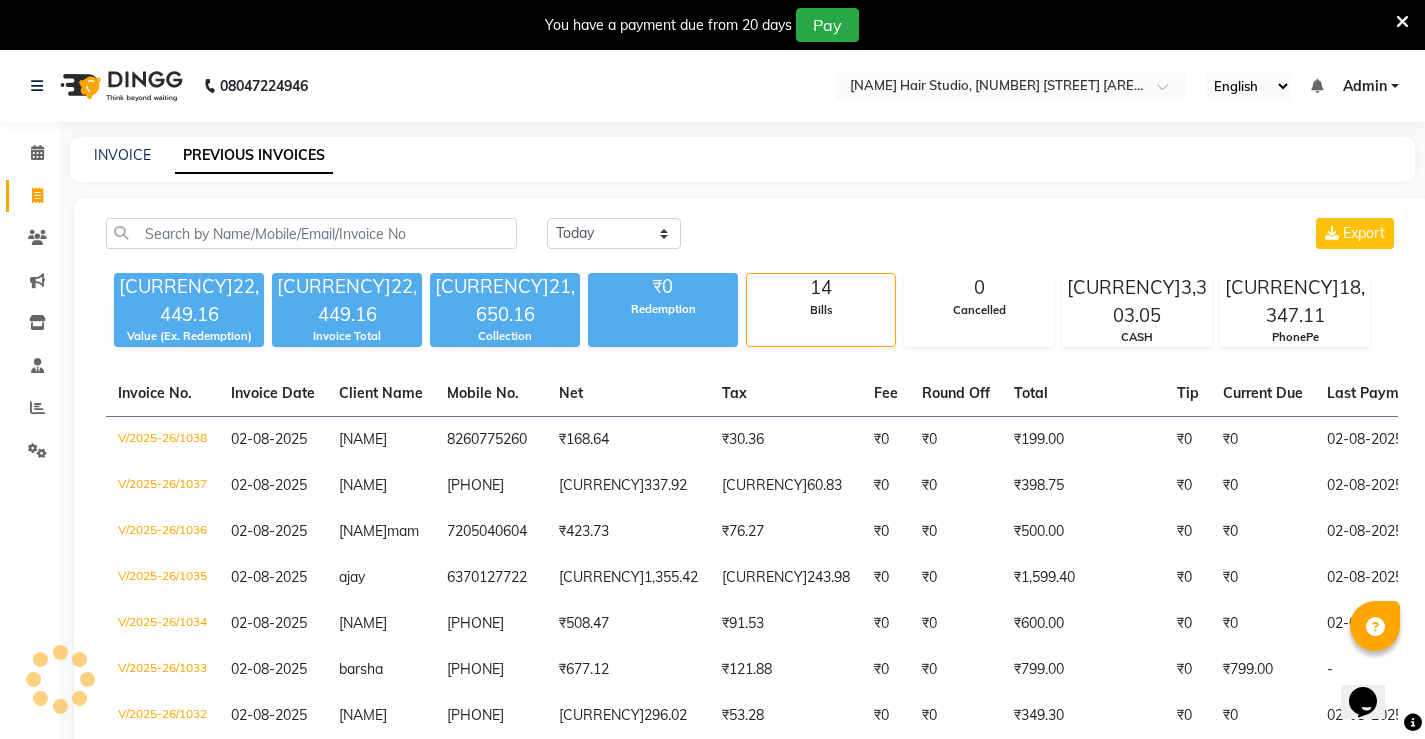 scroll, scrollTop: 0, scrollLeft: 0, axis: both 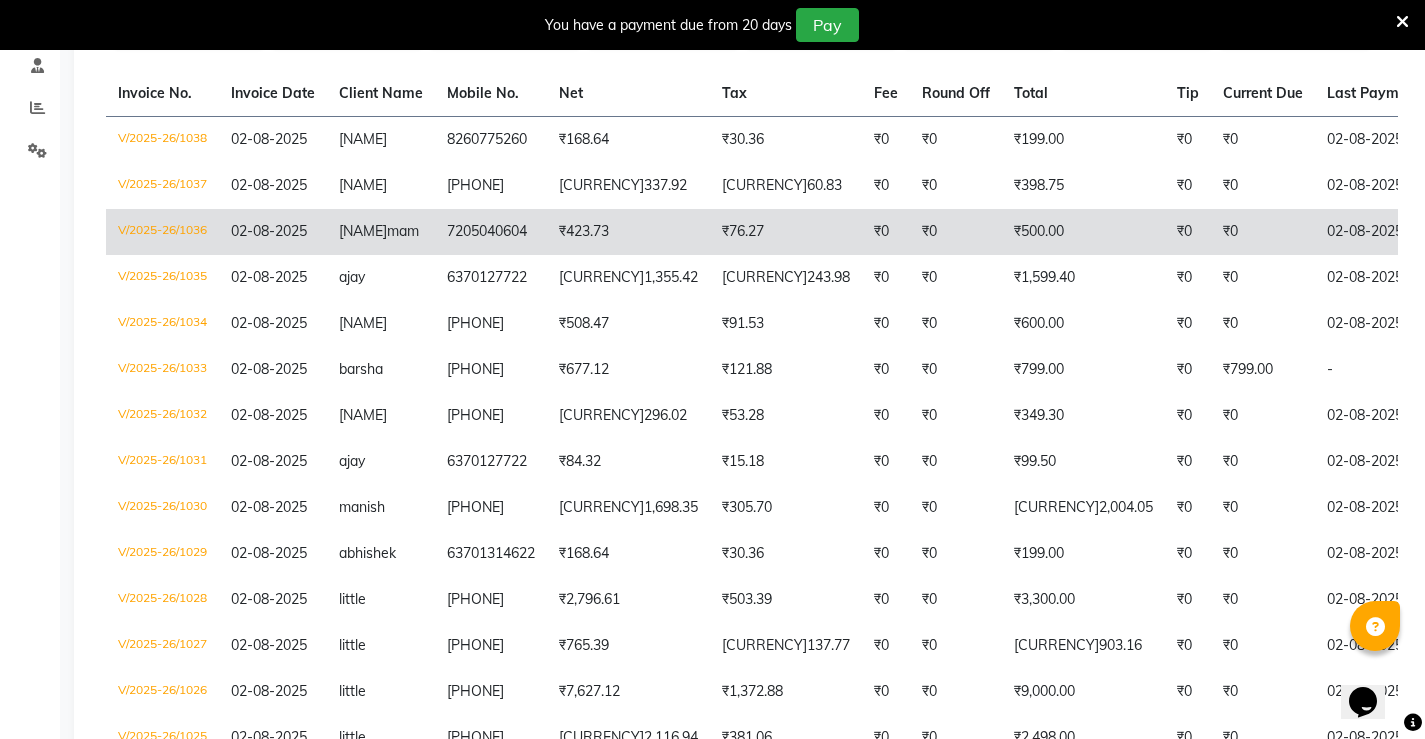 click on "₹500.00" 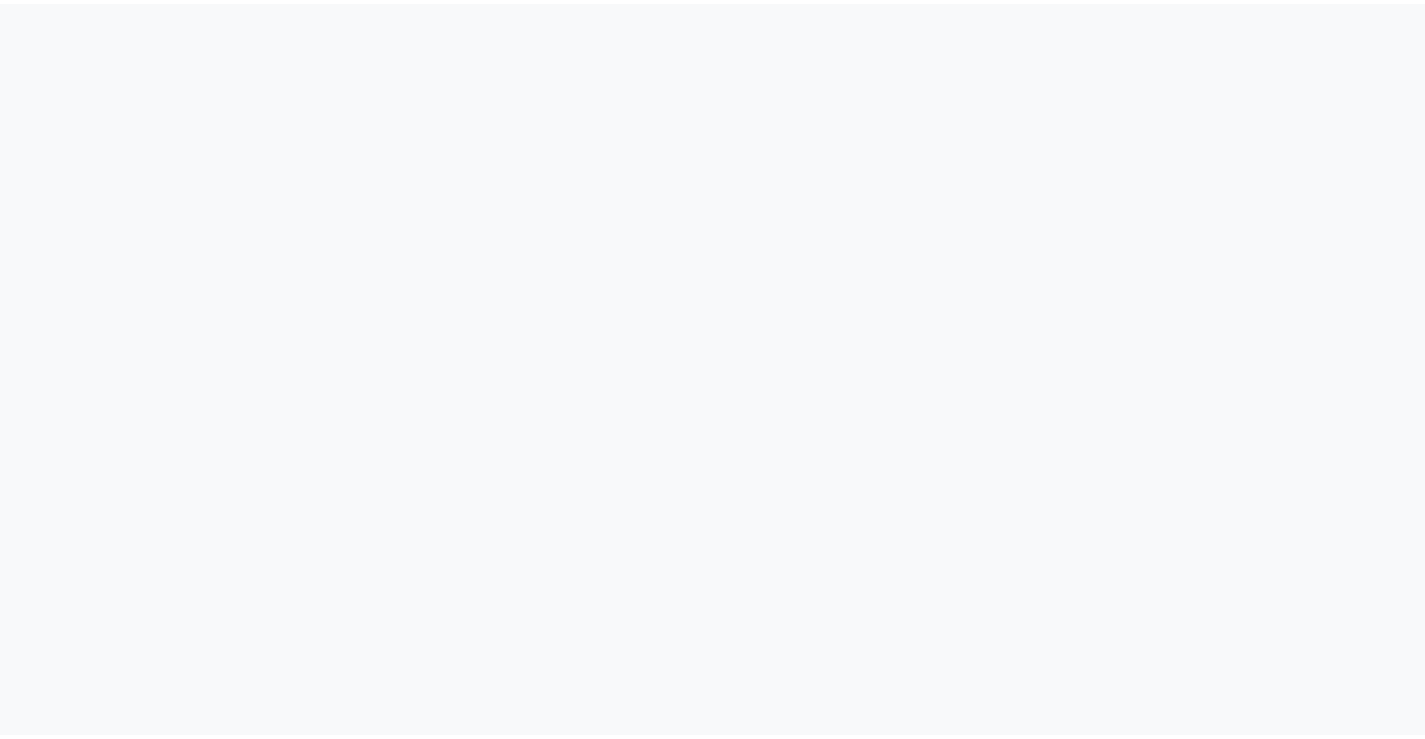 scroll, scrollTop: 0, scrollLeft: 0, axis: both 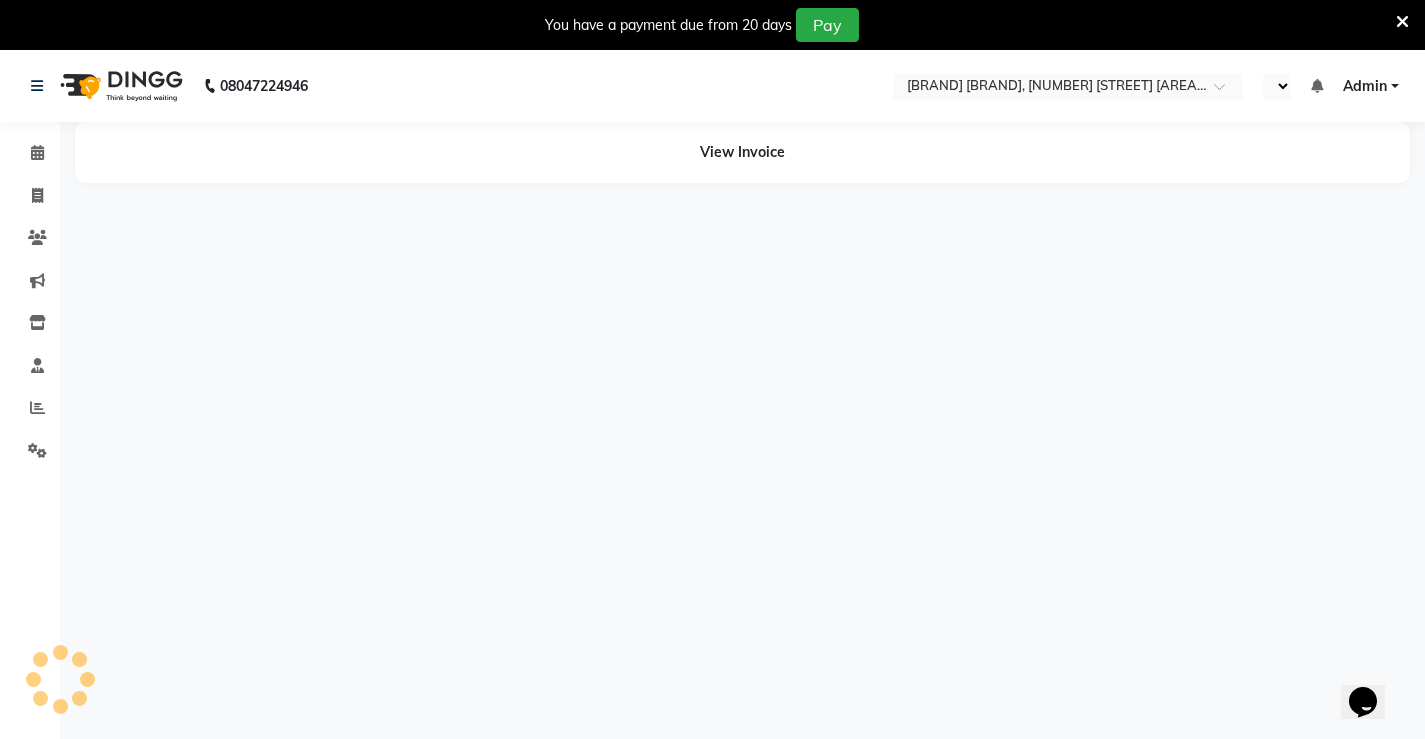 select on "en" 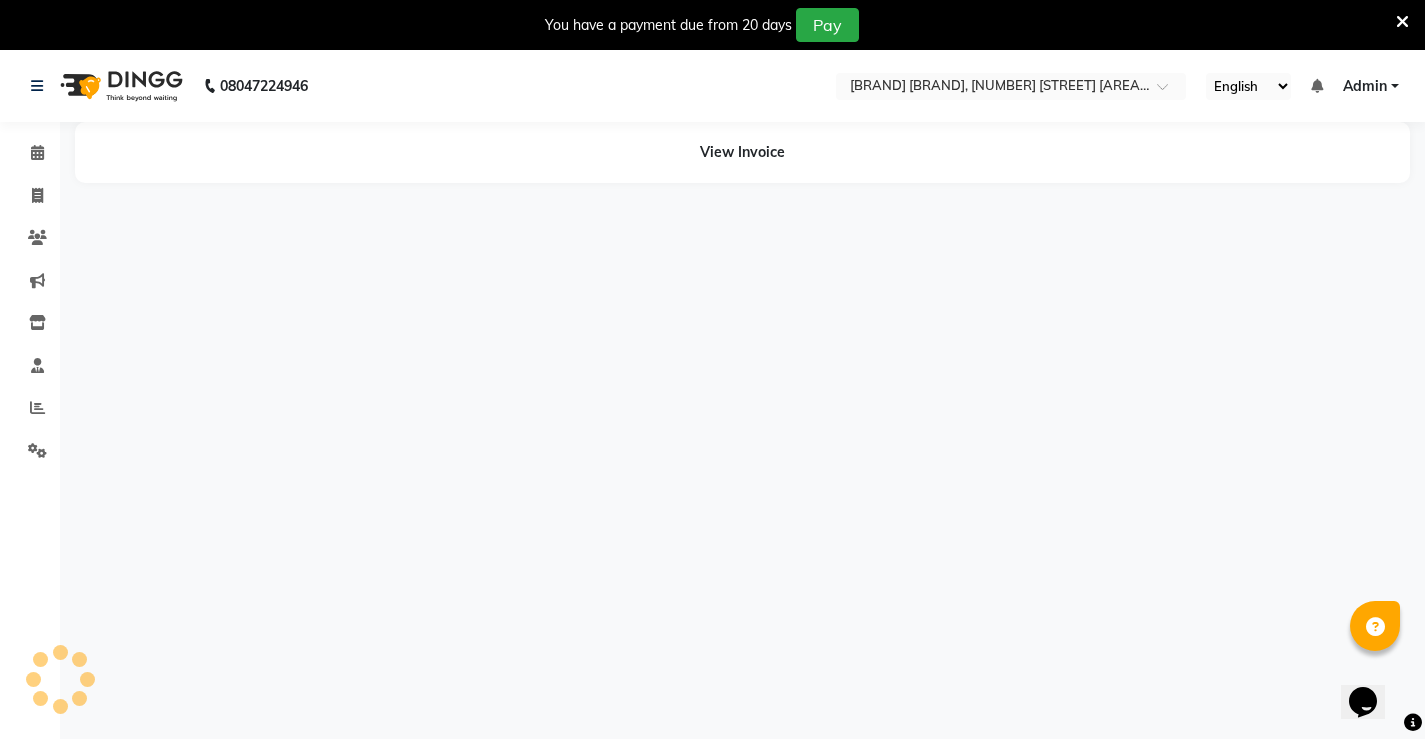 scroll, scrollTop: 0, scrollLeft: 0, axis: both 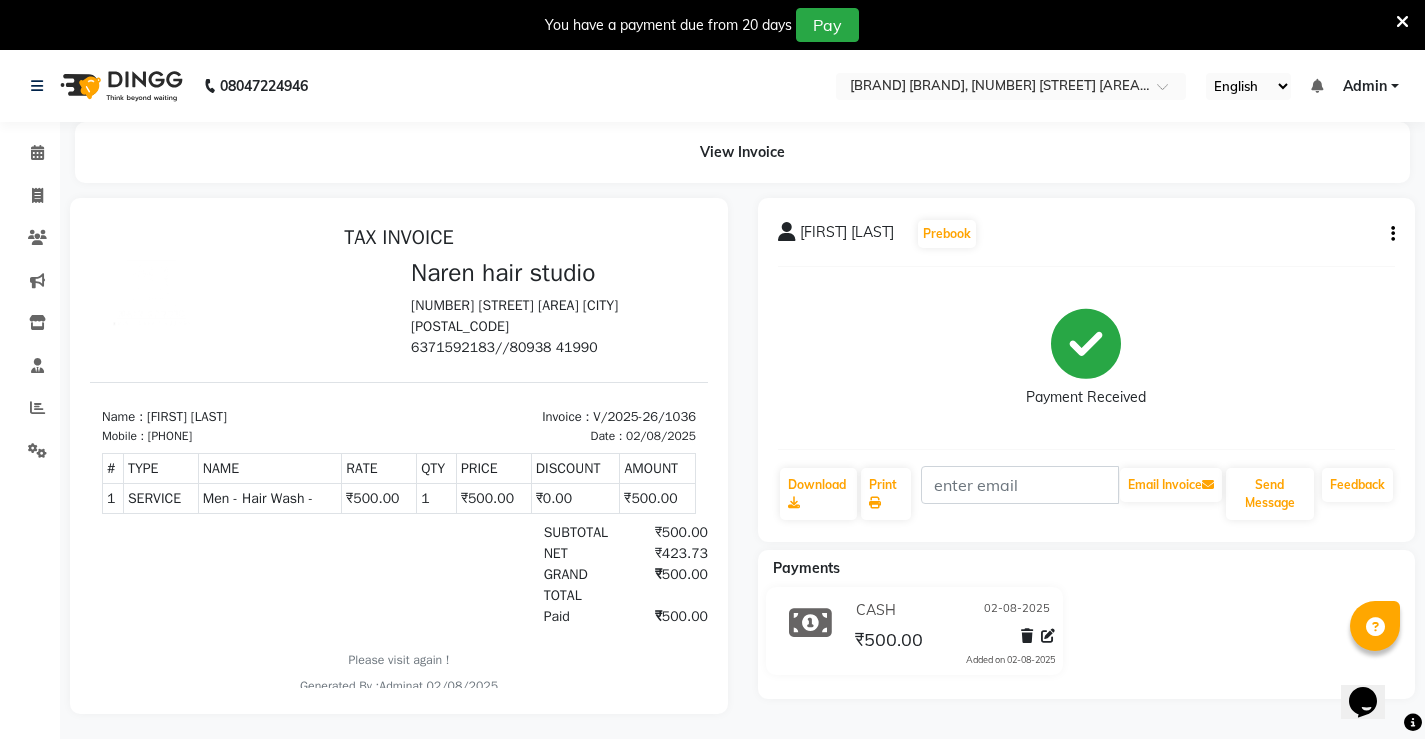 click on "CASH" 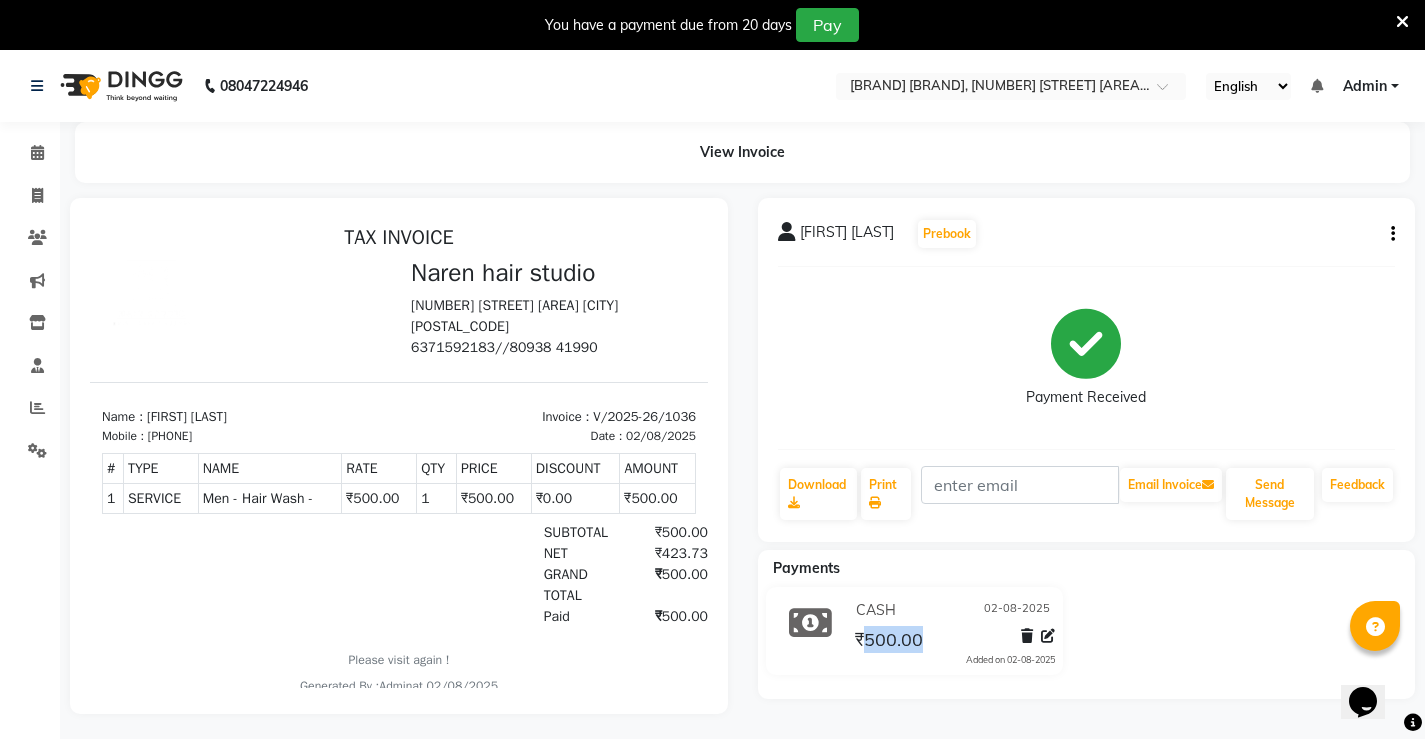 click on "₹500.00" 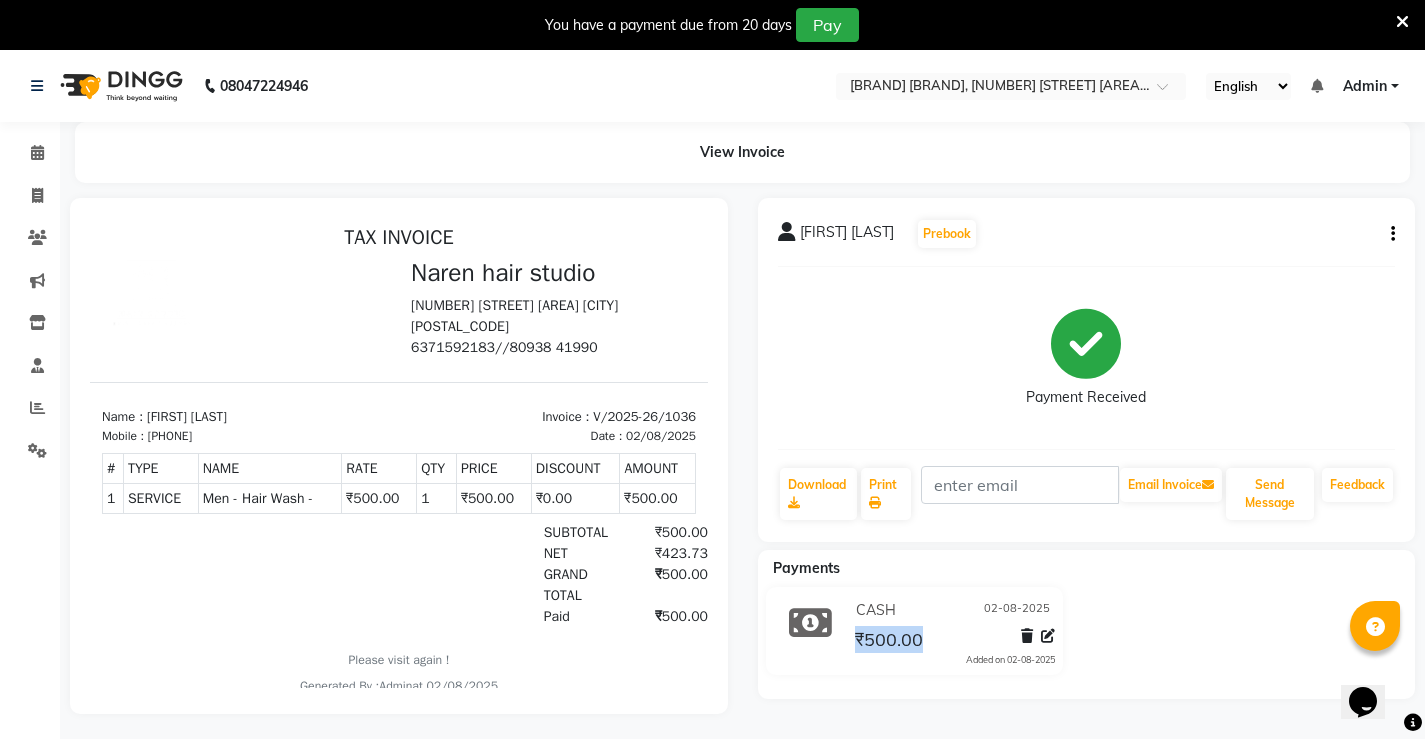 click on "₹500.00" 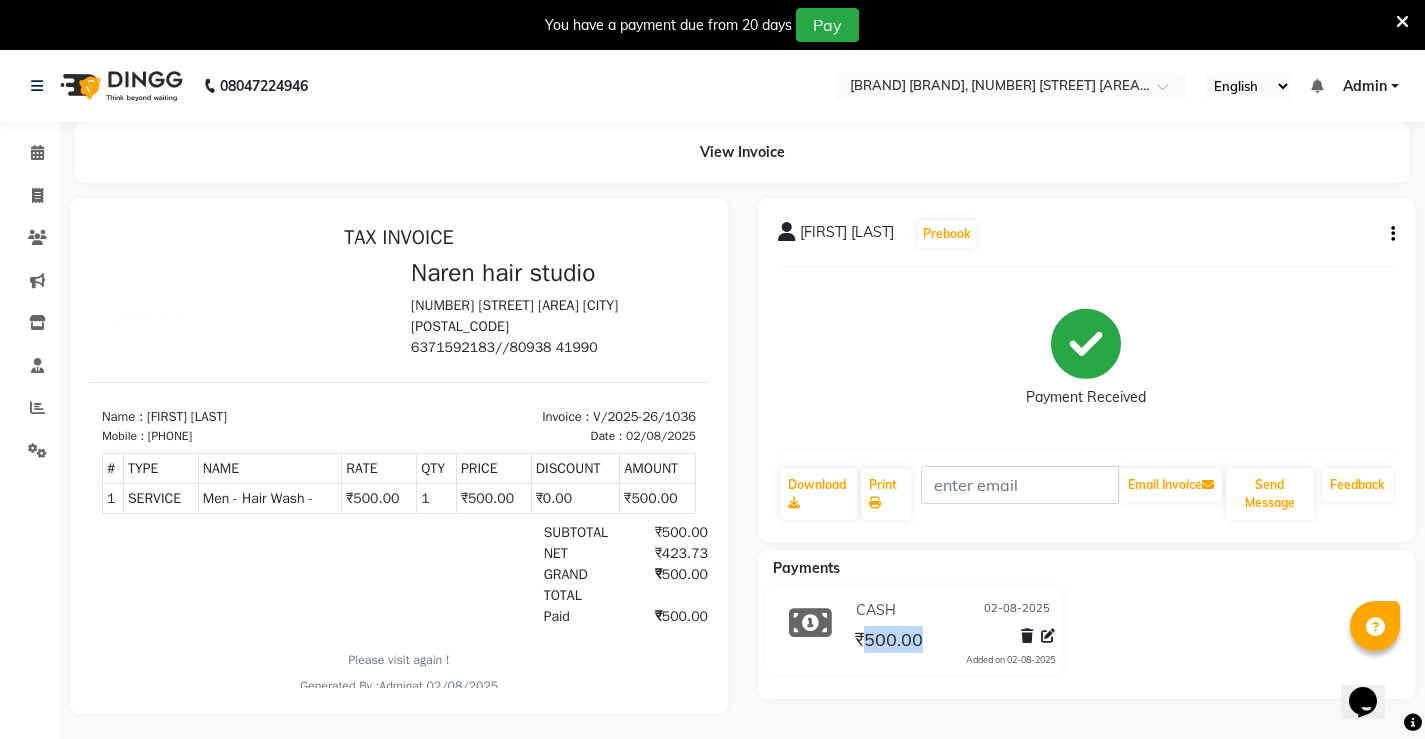 click on "₹500.00" 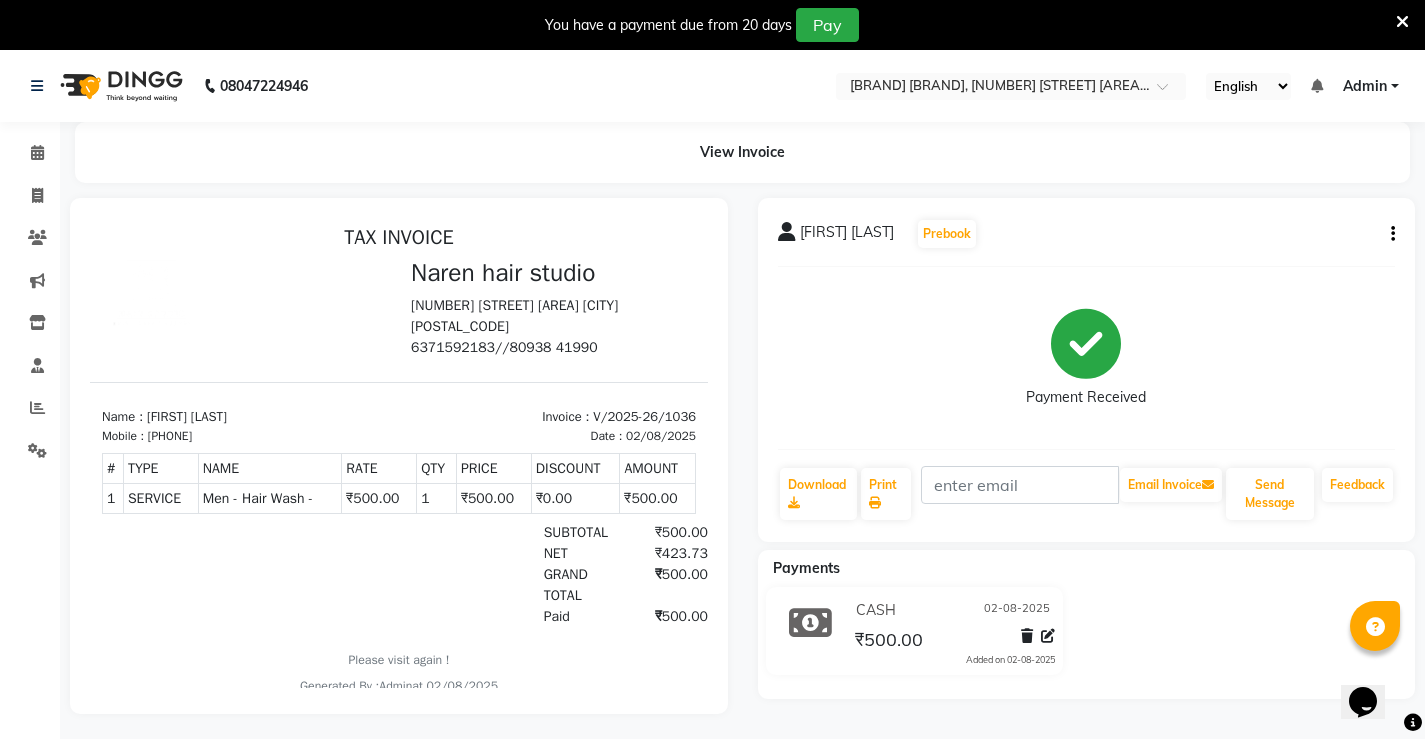 click 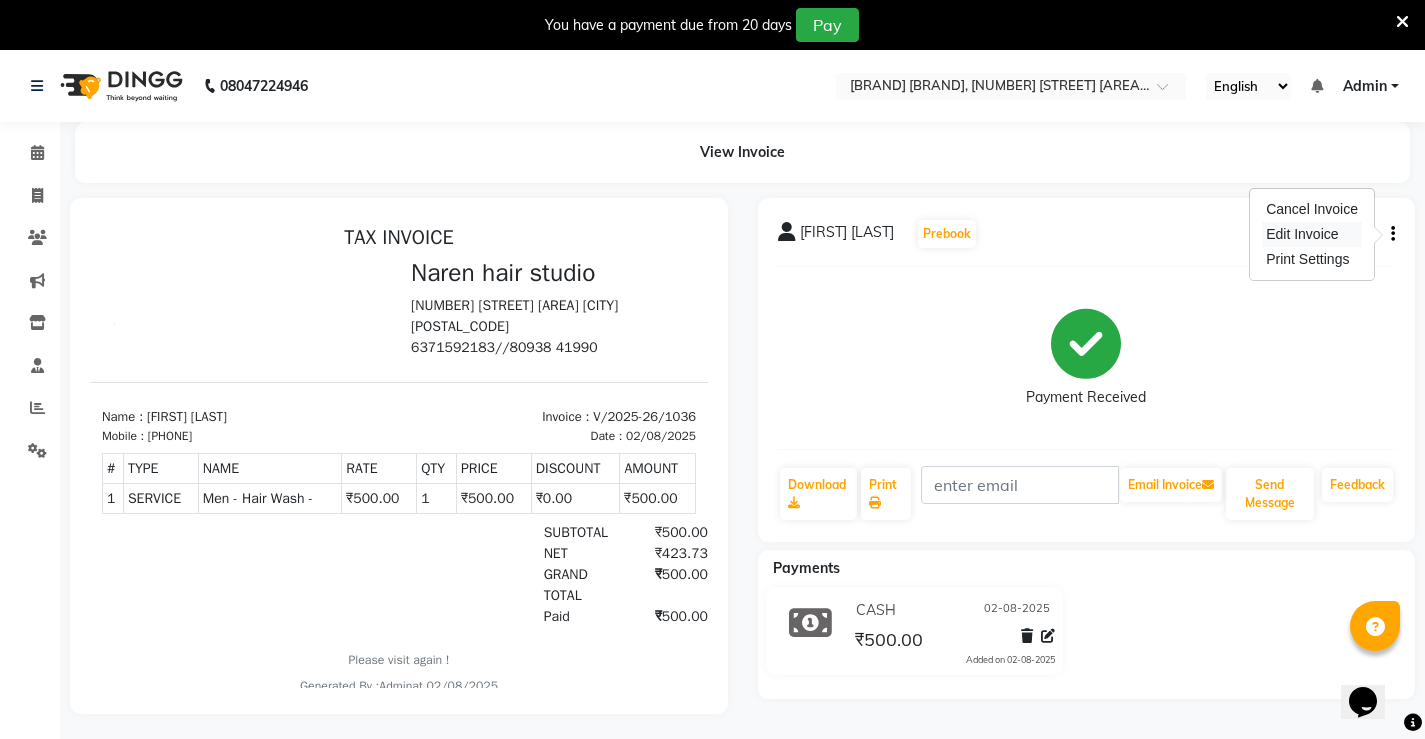 click on "Edit Invoice" at bounding box center (1312, 234) 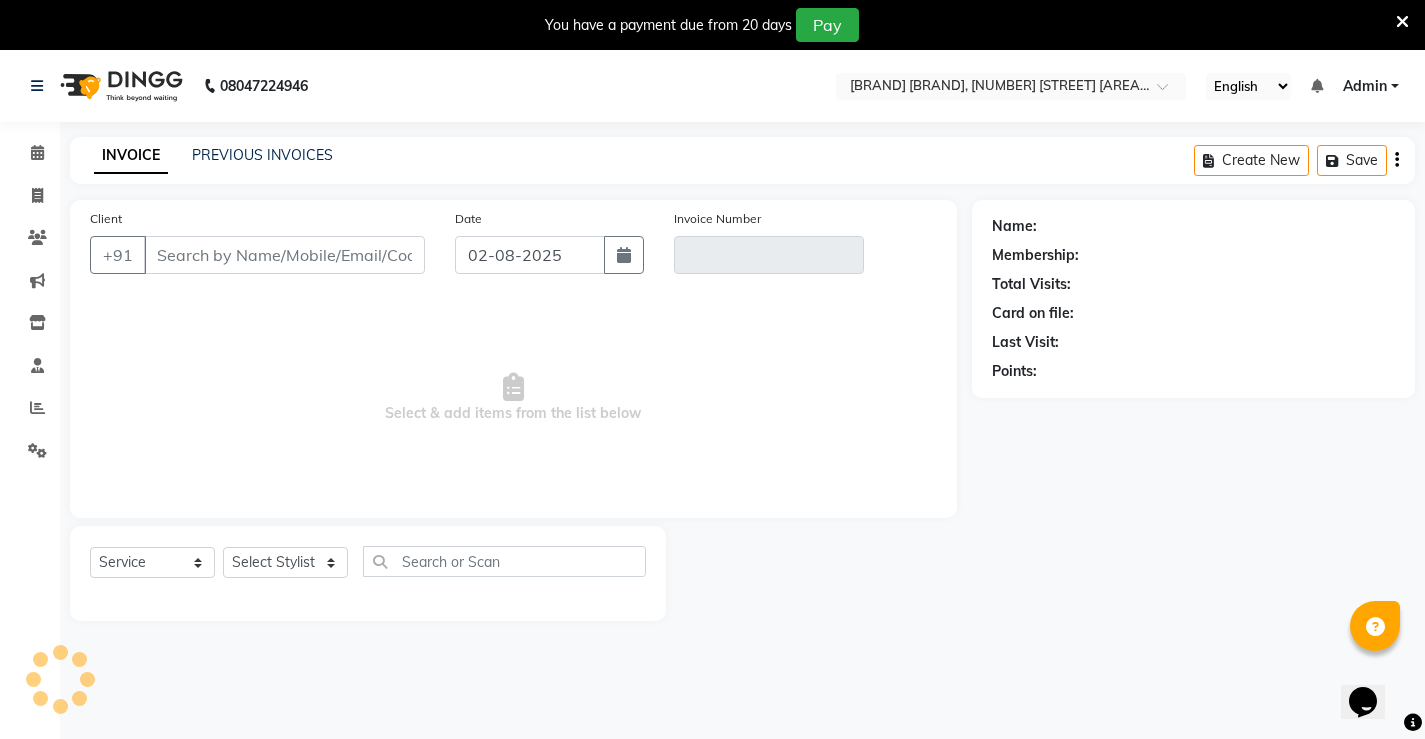 scroll, scrollTop: 50, scrollLeft: 0, axis: vertical 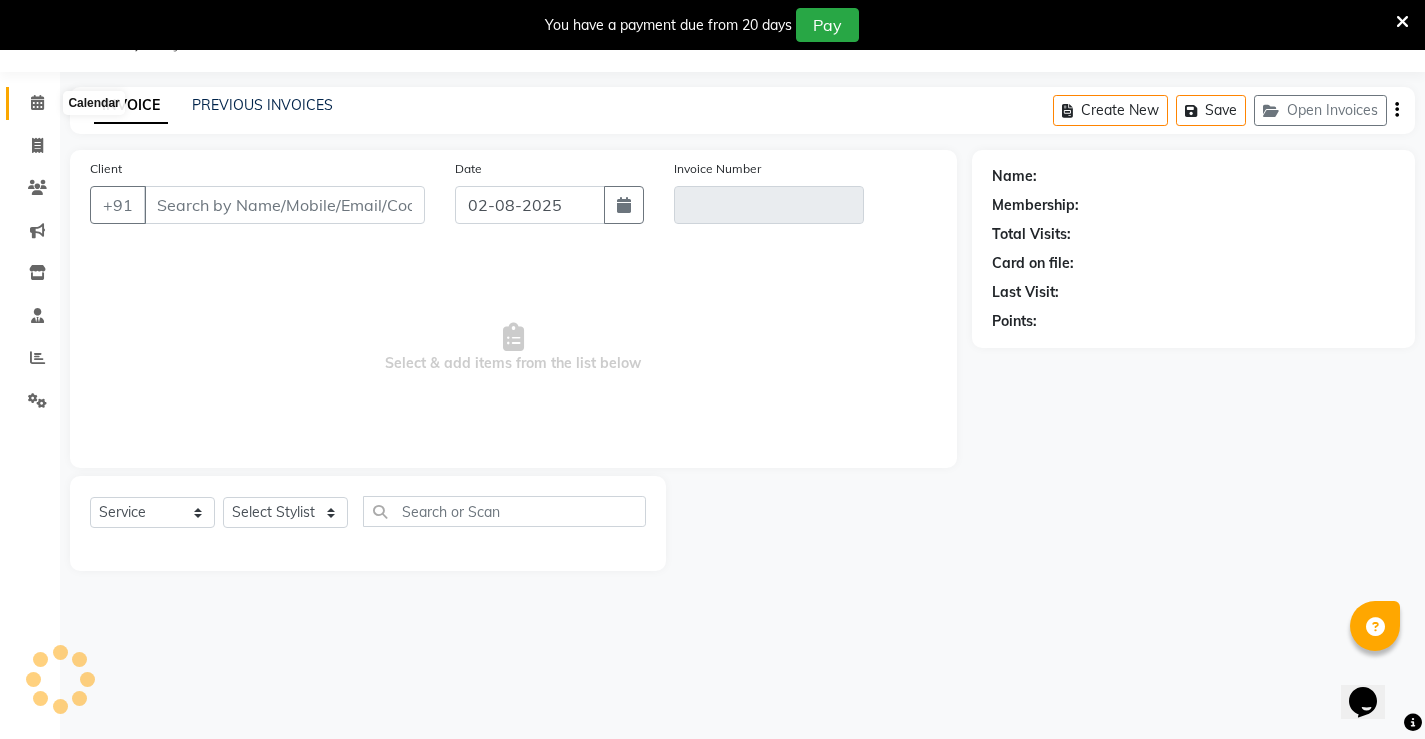 click 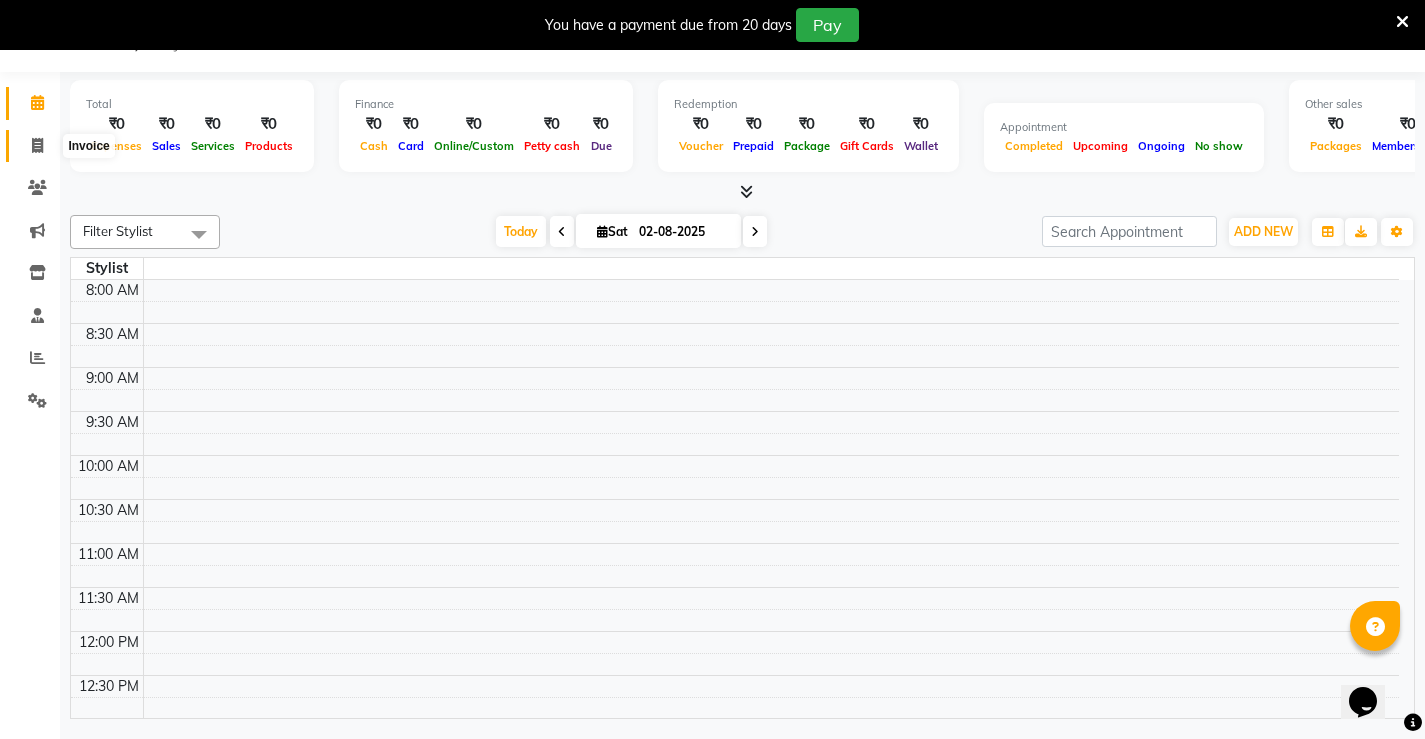 scroll, scrollTop: 881, scrollLeft: 0, axis: vertical 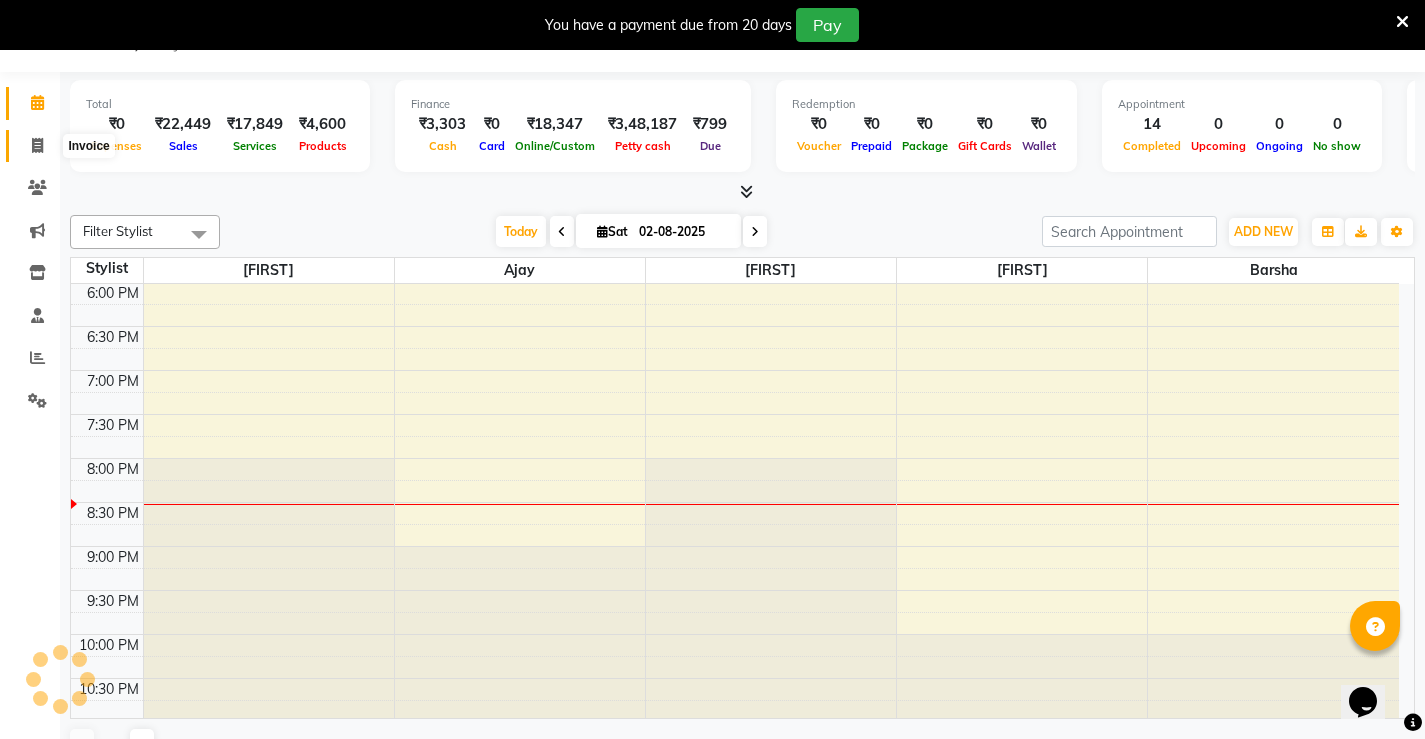 click 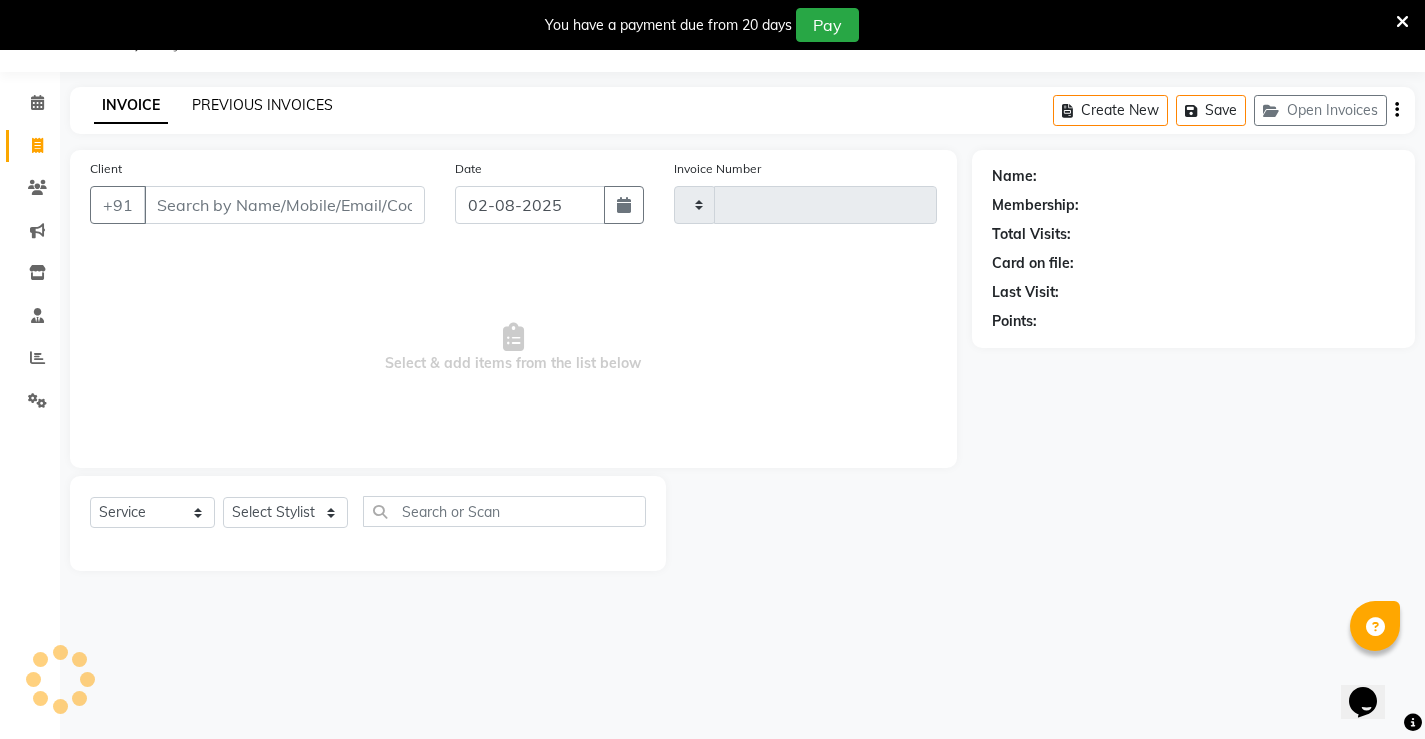 click on "PREVIOUS INVOICES" 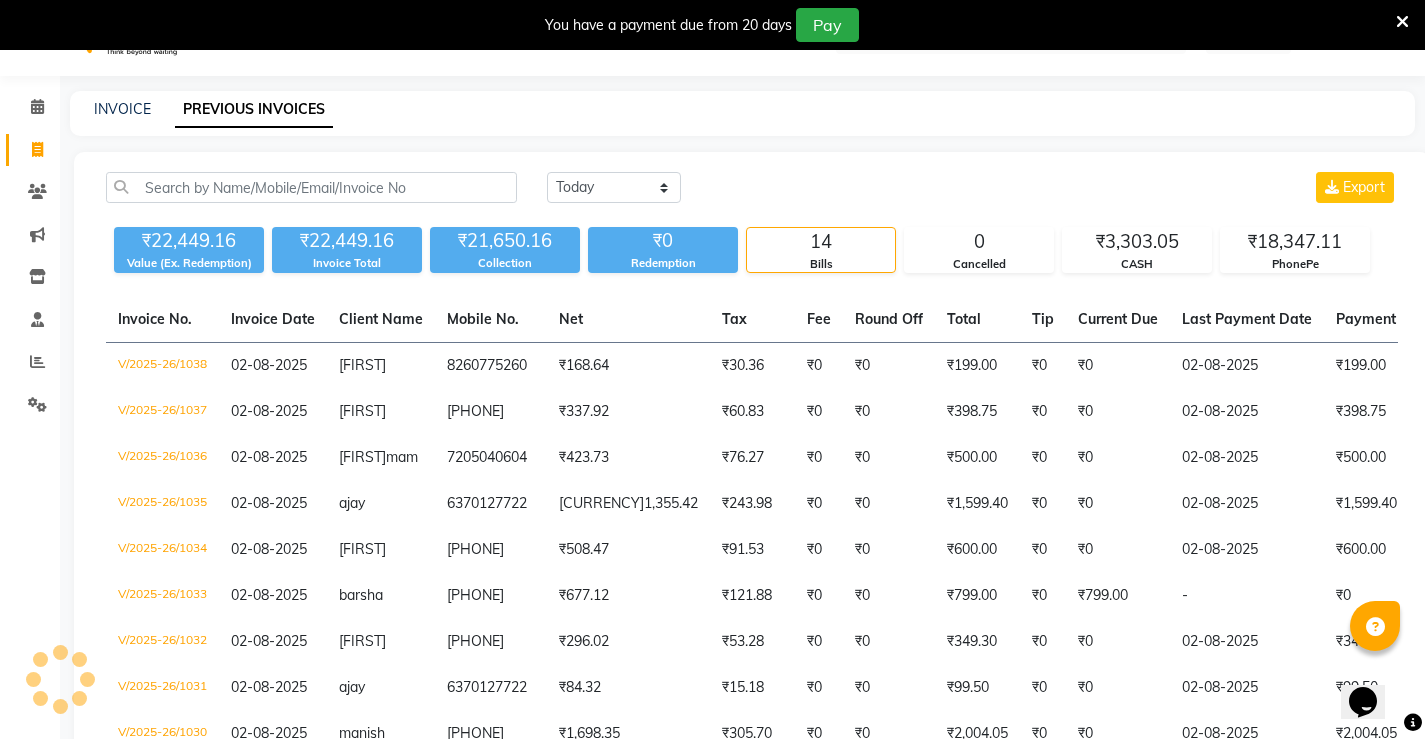 scroll, scrollTop: 0, scrollLeft: 0, axis: both 